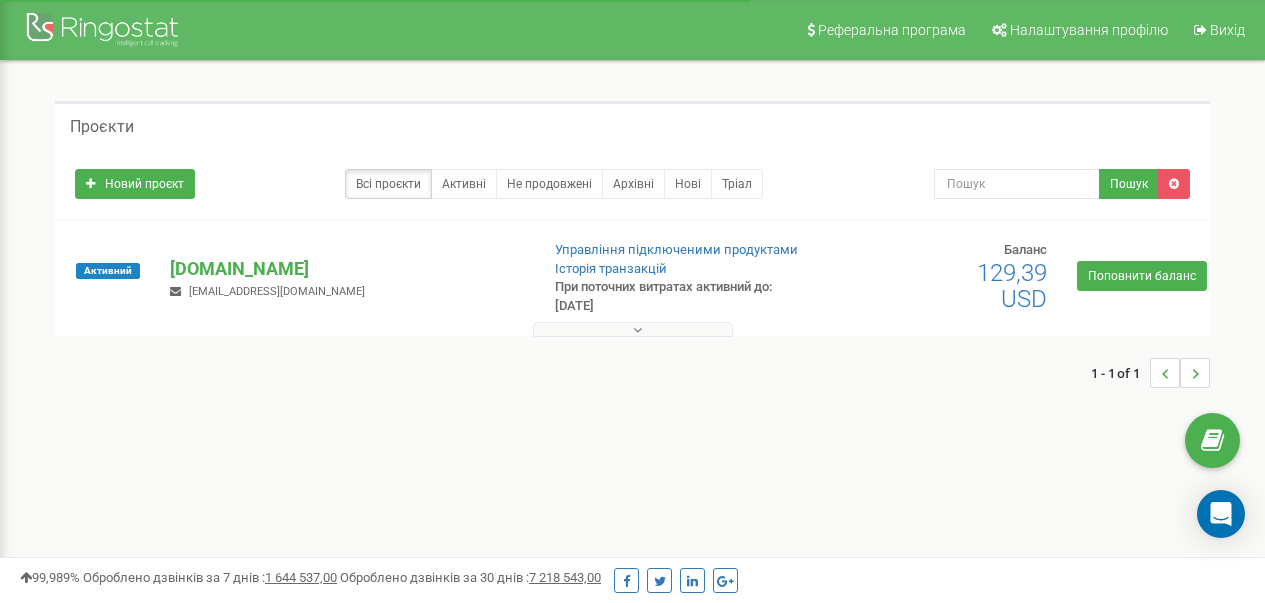 scroll, scrollTop: 0, scrollLeft: 0, axis: both 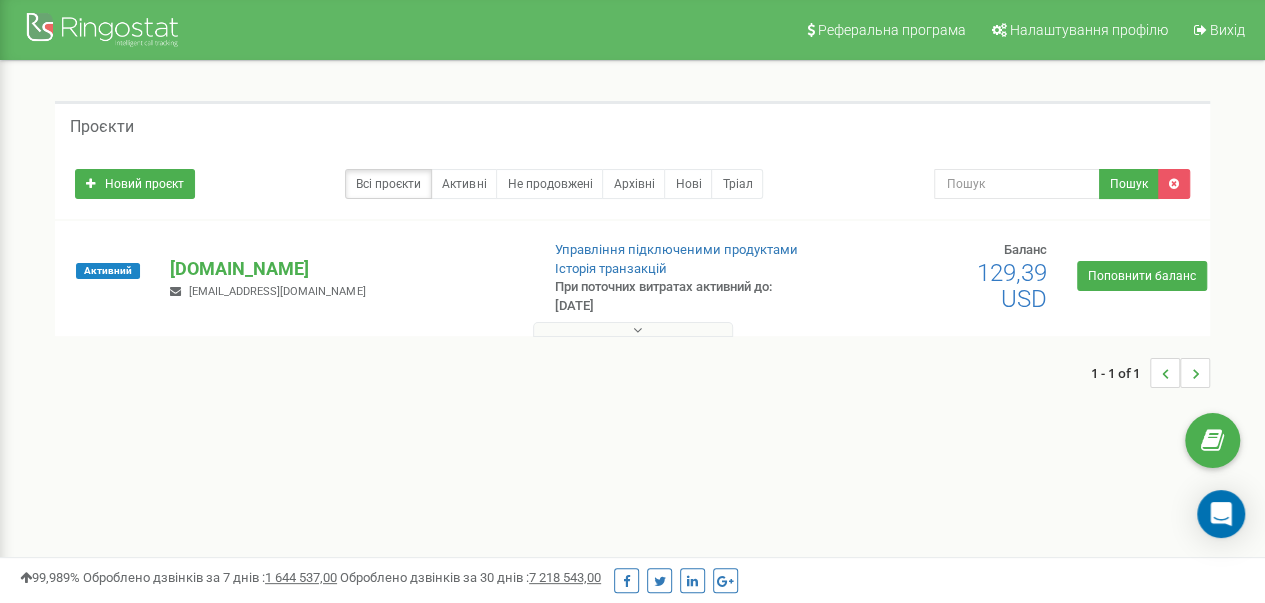 click at bounding box center (633, 329) 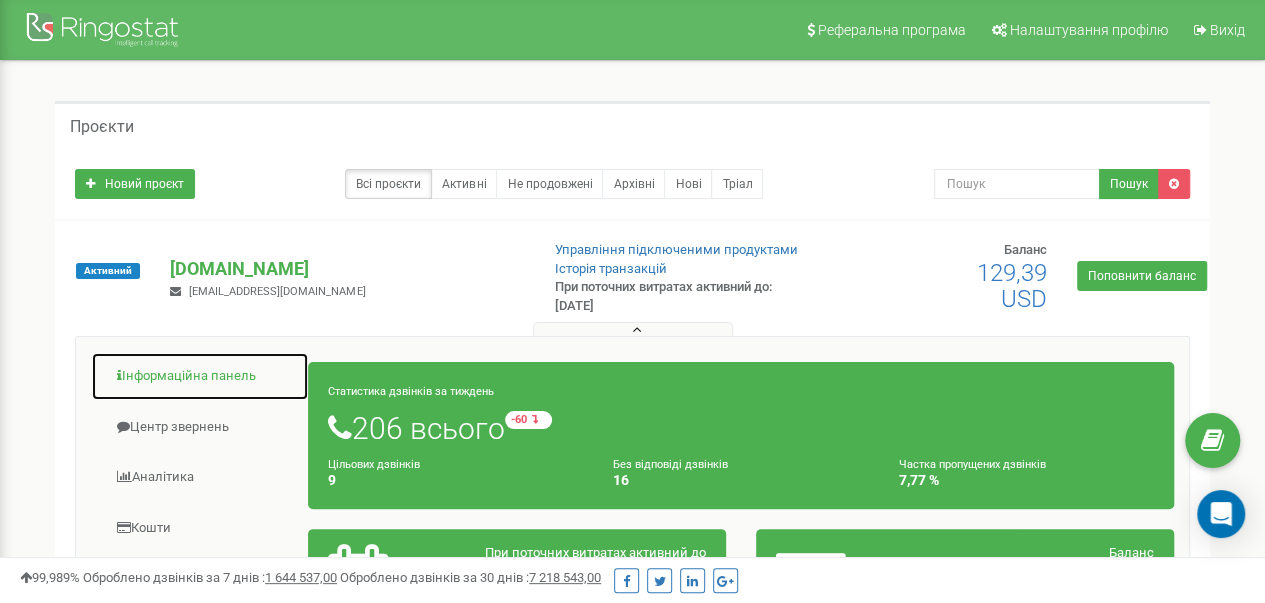 click on "Інформаційна панель" at bounding box center [200, 376] 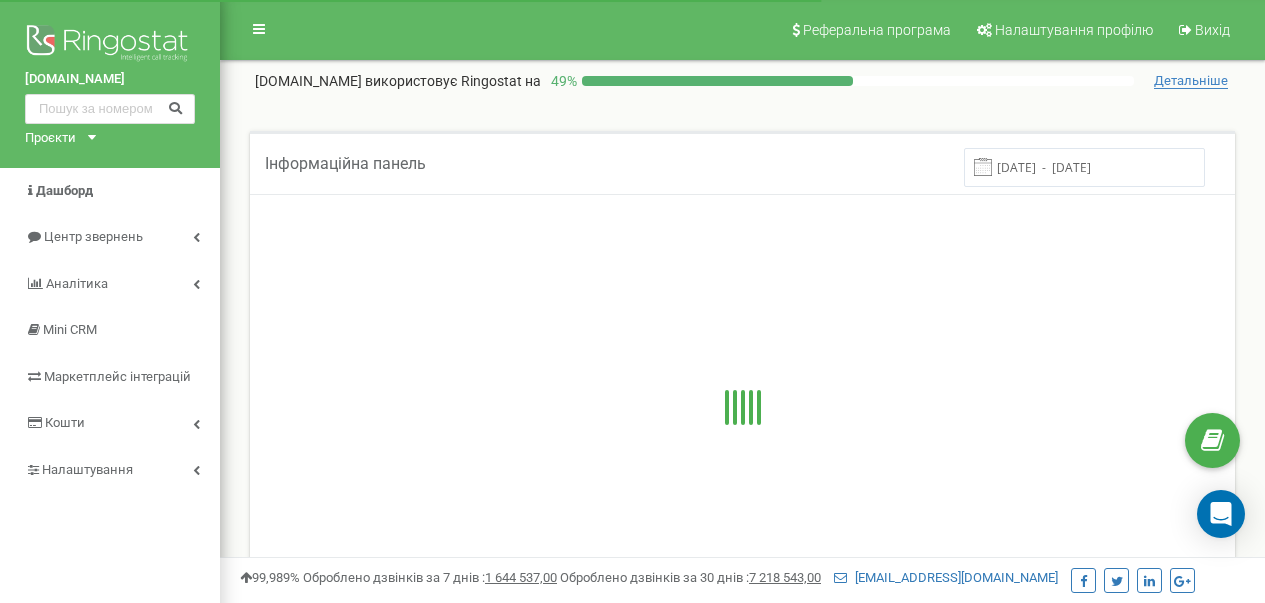scroll, scrollTop: 0, scrollLeft: 0, axis: both 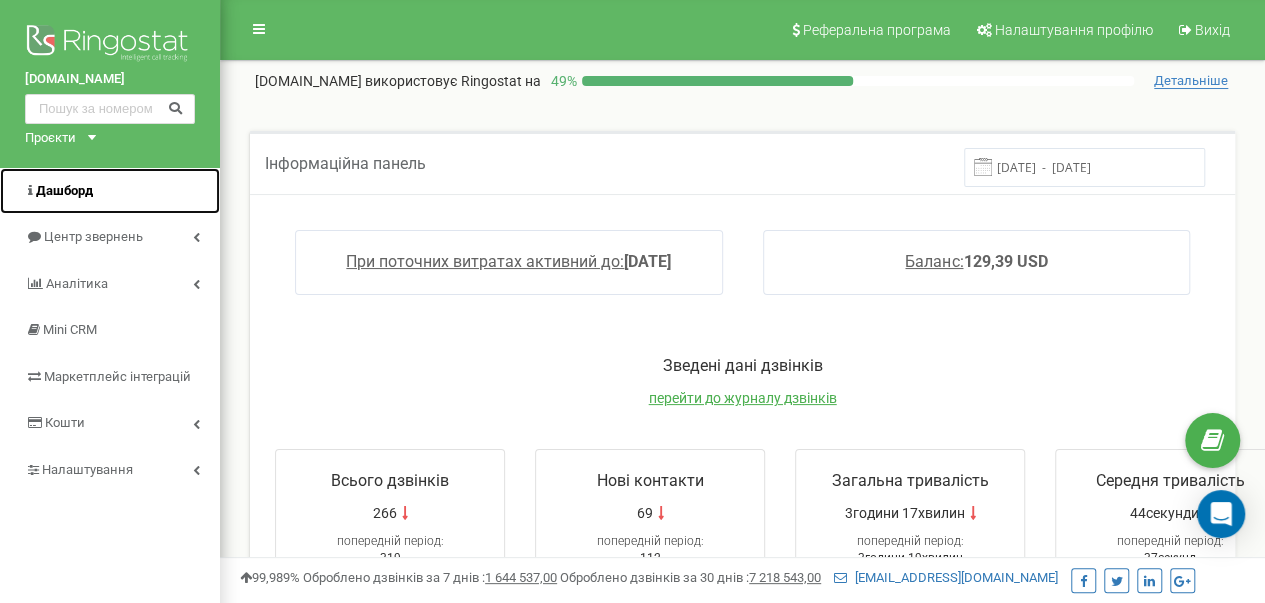 click on "Дашборд" at bounding box center [64, 190] 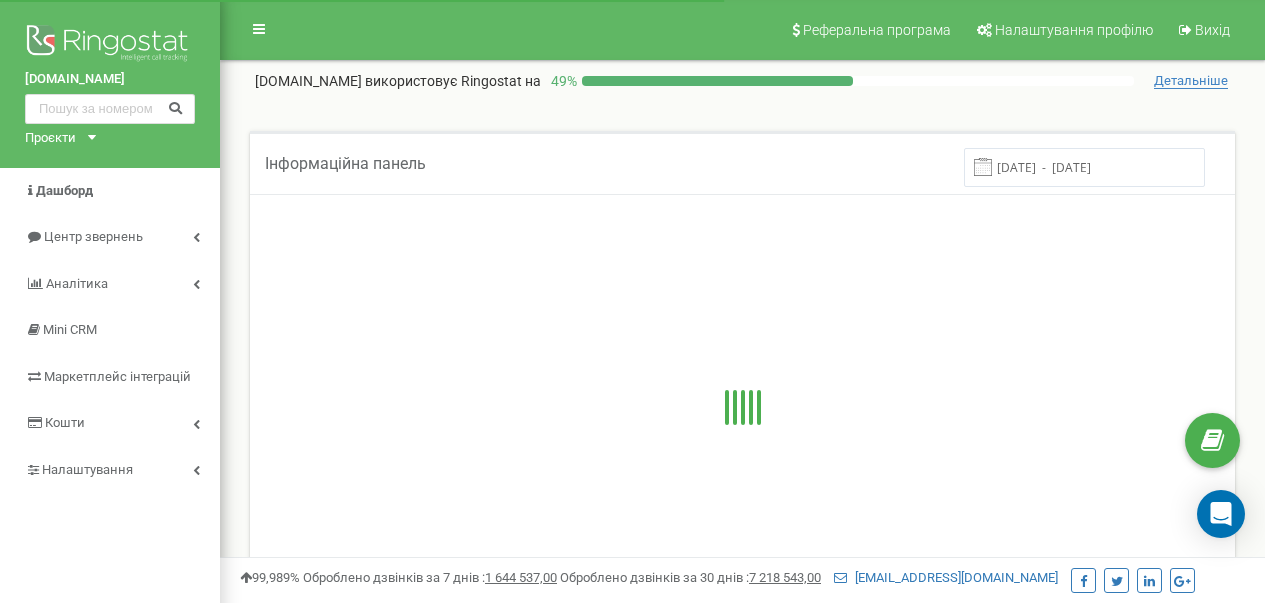 scroll, scrollTop: 0, scrollLeft: 0, axis: both 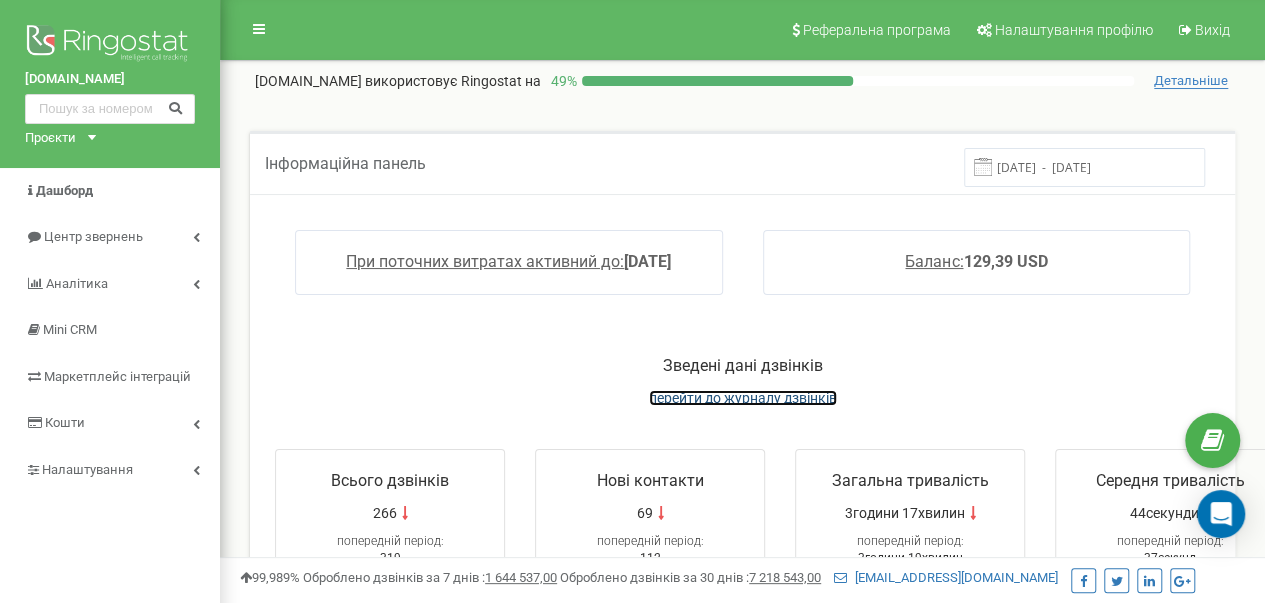 click on "перейти до журналу дзвінків" at bounding box center [743, 398] 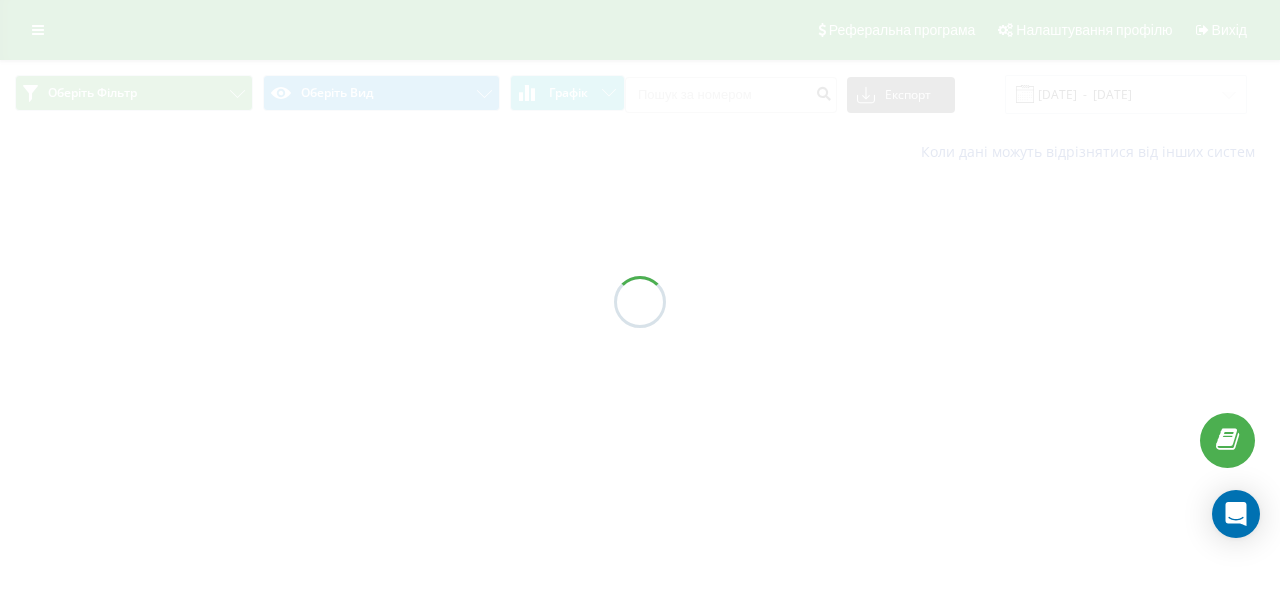 scroll, scrollTop: 0, scrollLeft: 0, axis: both 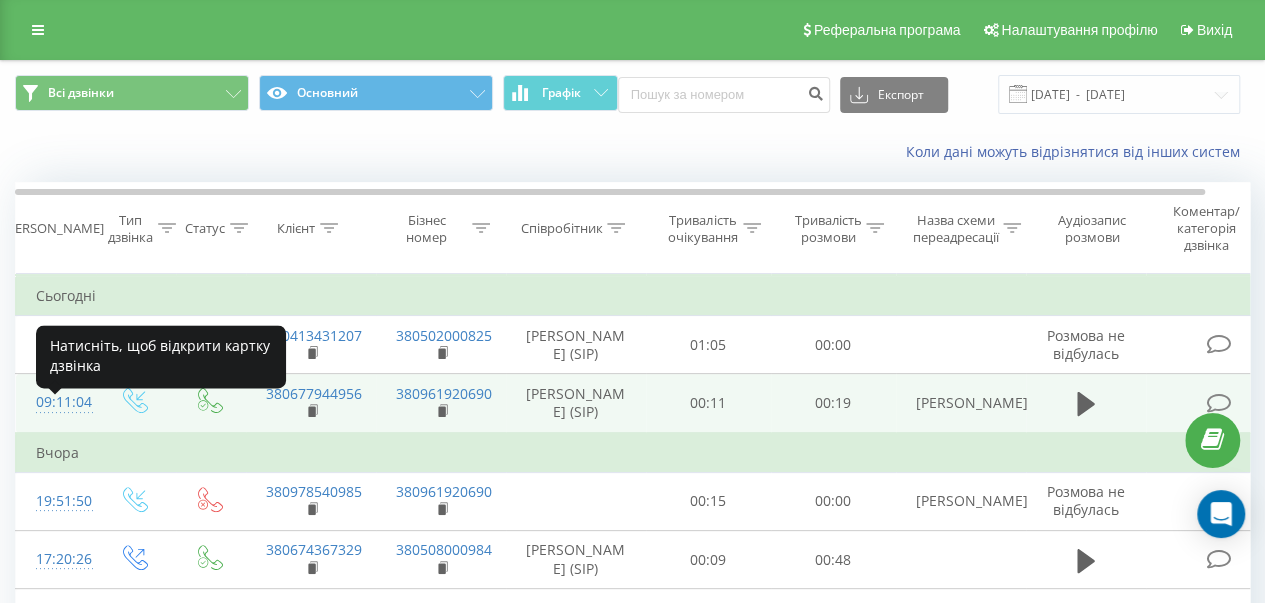 click on "09:11:04" at bounding box center [56, 402] 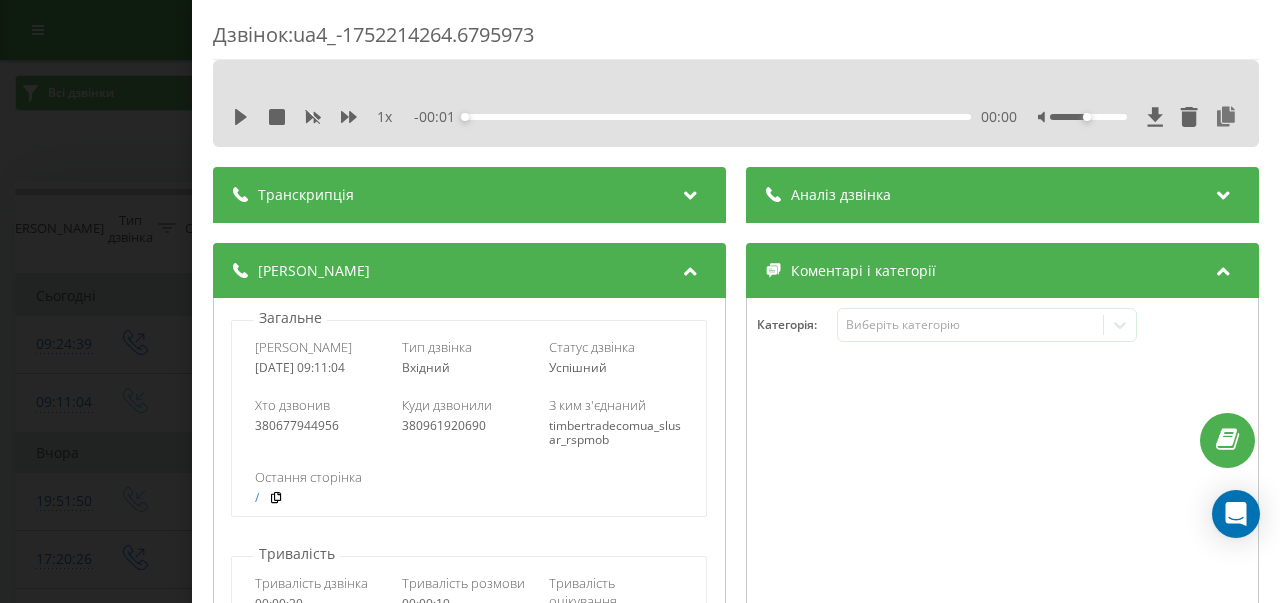 click on "Аналіз дзвінка" at bounding box center (1002, 195) 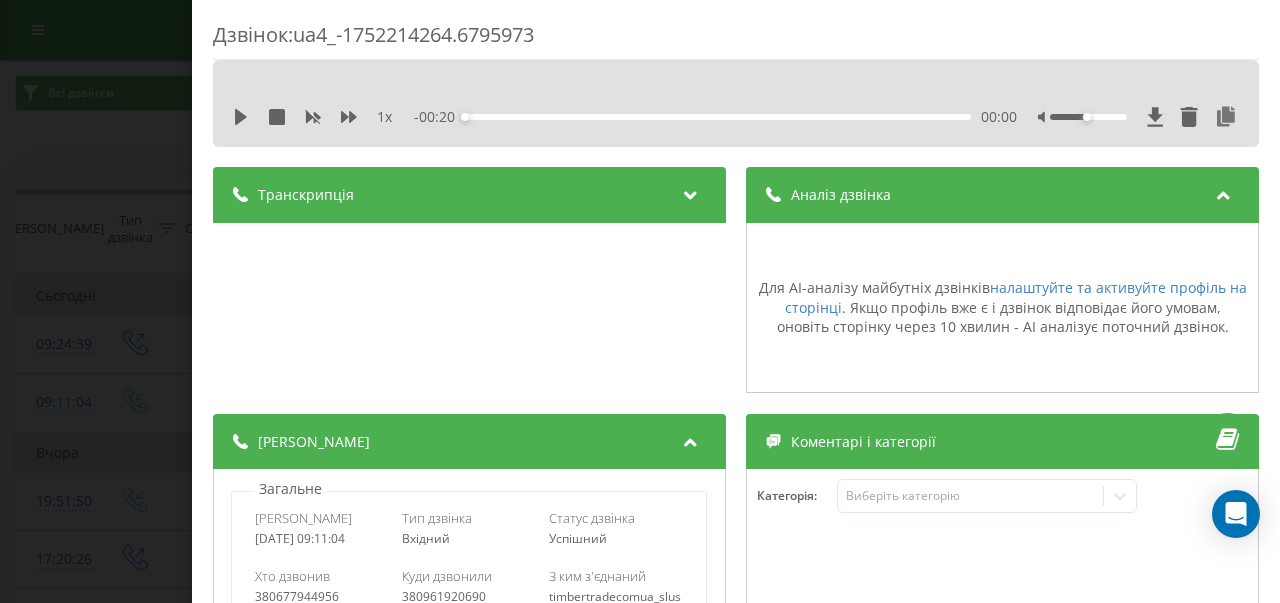 click on "Дзвінок :  ua4_-1752214264.6795973   1 x  - 00:20 00:00   00:00   Транскрипція Для AI-аналізу майбутніх дзвінків  налаштуйте та активуйте профіль на сторінці . Якщо профіль вже є і дзвінок відповідає його умовам, оновіть сторінку через 10 хвилин - AI аналізує поточний дзвінок. Аналіз дзвінка Для AI-аналізу майбутніх дзвінків  налаштуйте та активуйте профіль на сторінці . Якщо профіль вже є і дзвінок відповідає його умовам, оновіть сторінку через 10 хвилин - AI аналізує поточний дзвінок. Деталі дзвінка Загальне Дата дзвінка 2025-07-11 09:11:04 Тип дзвінка Вхідний Статус дзвінка Успішний 380677944956 /" at bounding box center [640, 301] 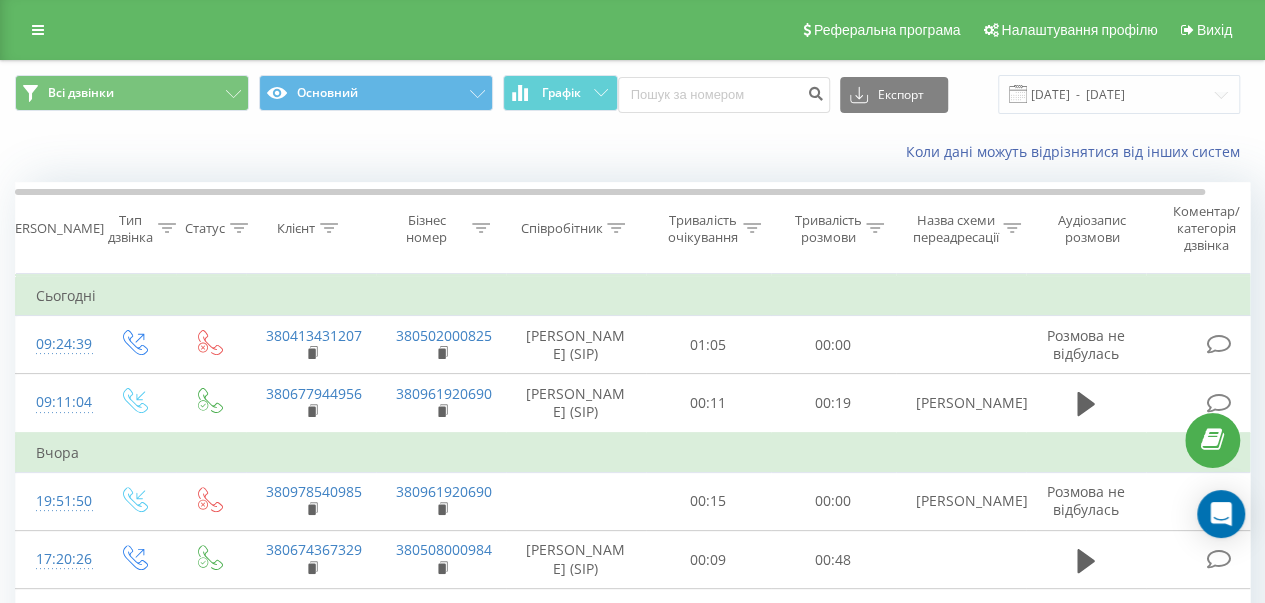 click on "Коли дані можуть відрізнятися вiд інших систем" at bounding box center (869, 152) 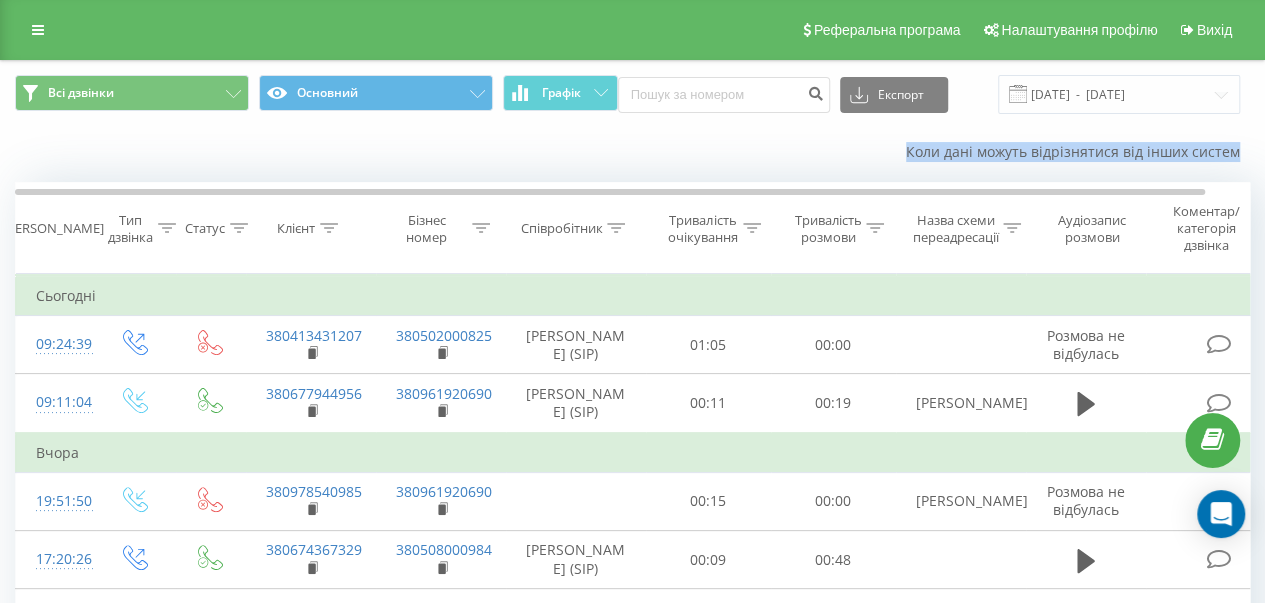 drag, startPoint x: 828, startPoint y: 153, endPoint x: 1278, endPoint y: 151, distance: 450.00446 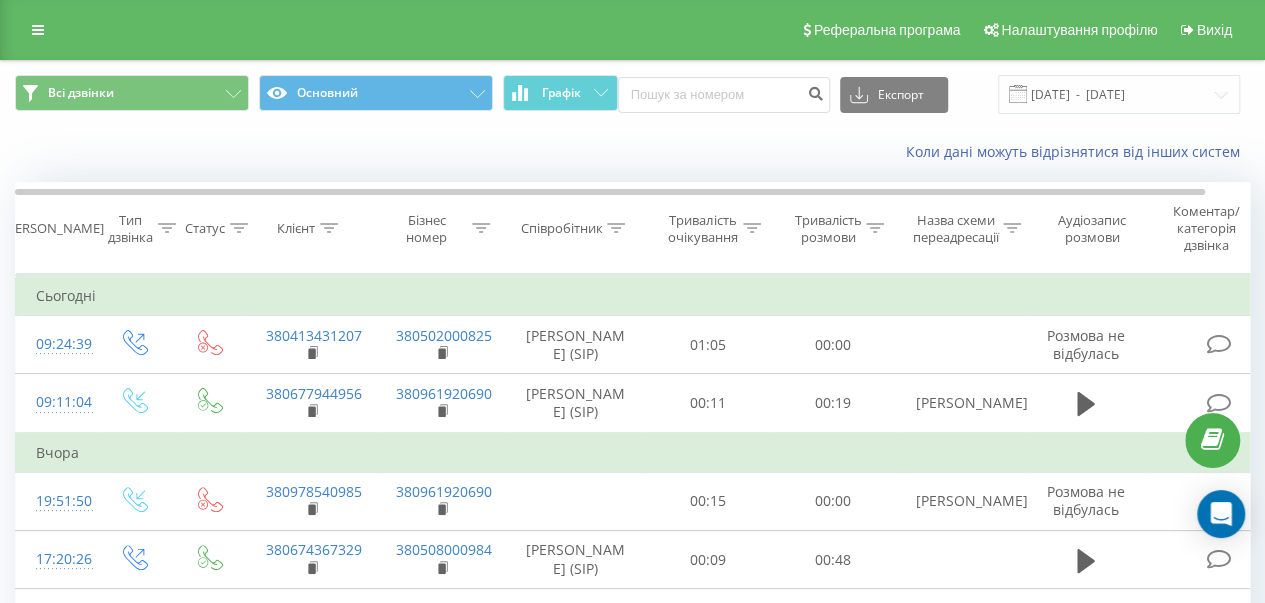 click on "Всі дзвінки Основний Графік Експорт .csv .xls .xlsx 11.06.2025  -  11.07.2025 Коли дані можуть відрізнятися вiд інших систем Дата дзвінка Тип дзвінка Статус Клієнт Бізнес номер Співробітник Тривалість очікування Тривалість розмови Назва схеми переадресації Аудіозапис розмови Коментар/категорія дзвінка Фільтрувати за умовою Дорівнює Введіть значення Скасувати OK Фільтрувати за умовою Дорівнює Введіть значення Скасувати OK Фільтрувати за умовою Містить Скасувати OK Фільтрувати за умовою Містить Скасувати OK Фільтрувати за умовою Містить Скасувати OK Дорівнює Скасувати" at bounding box center [632, 1015] 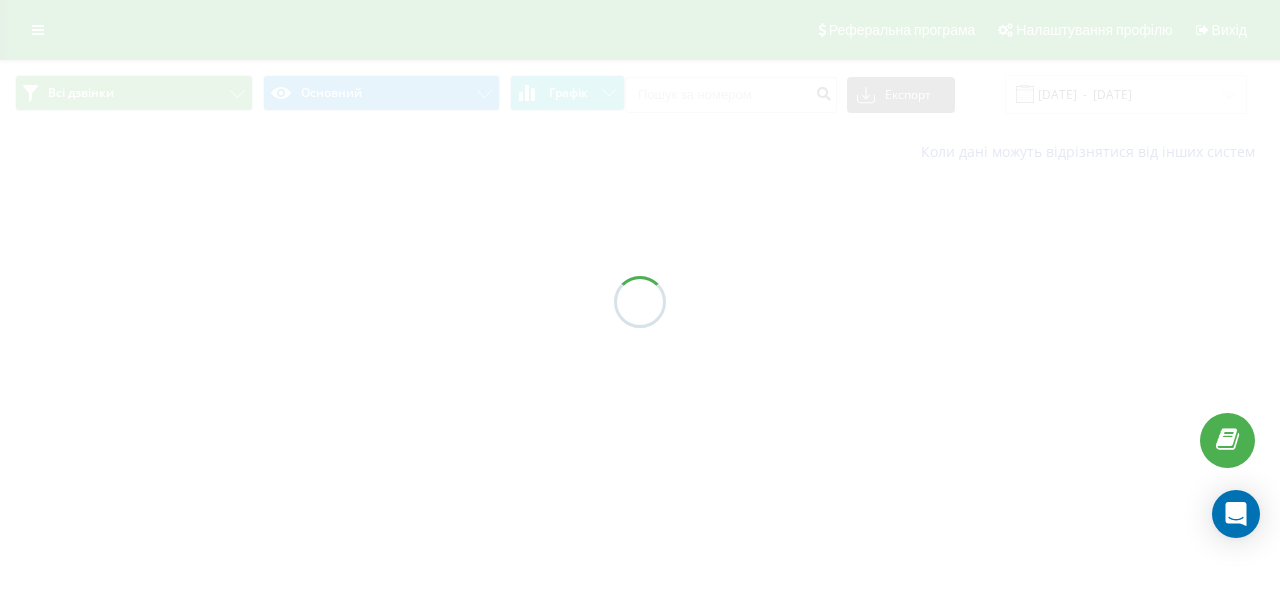 scroll, scrollTop: 0, scrollLeft: 0, axis: both 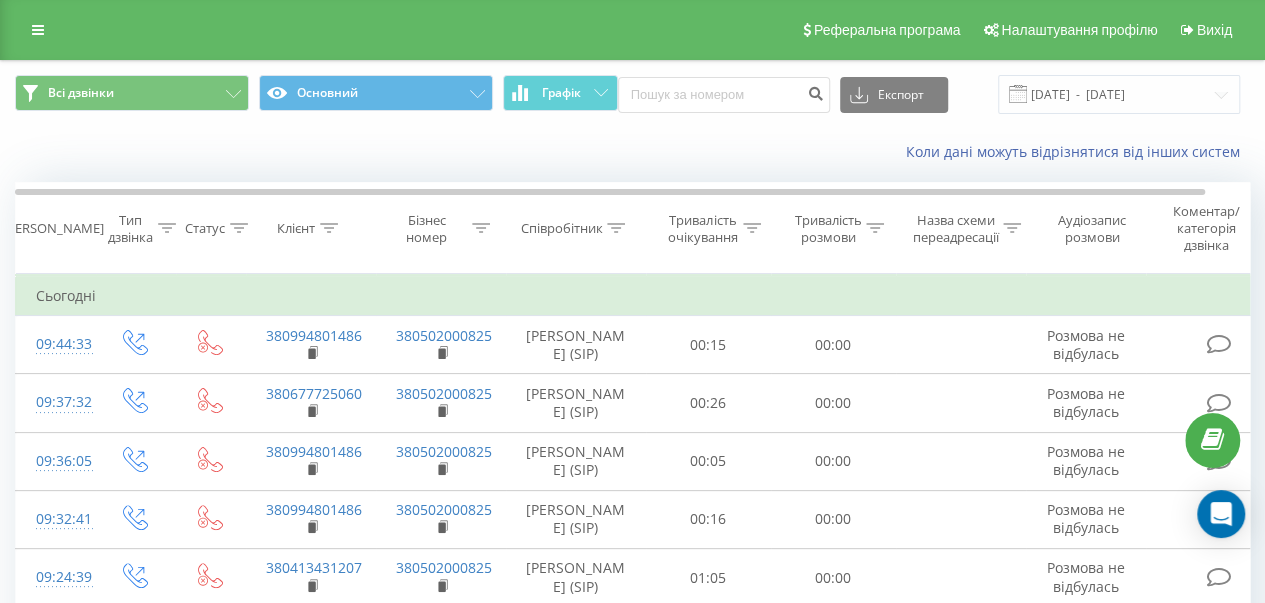 click on "Коли дані можуть відрізнятися вiд інших систем" at bounding box center (869, 152) 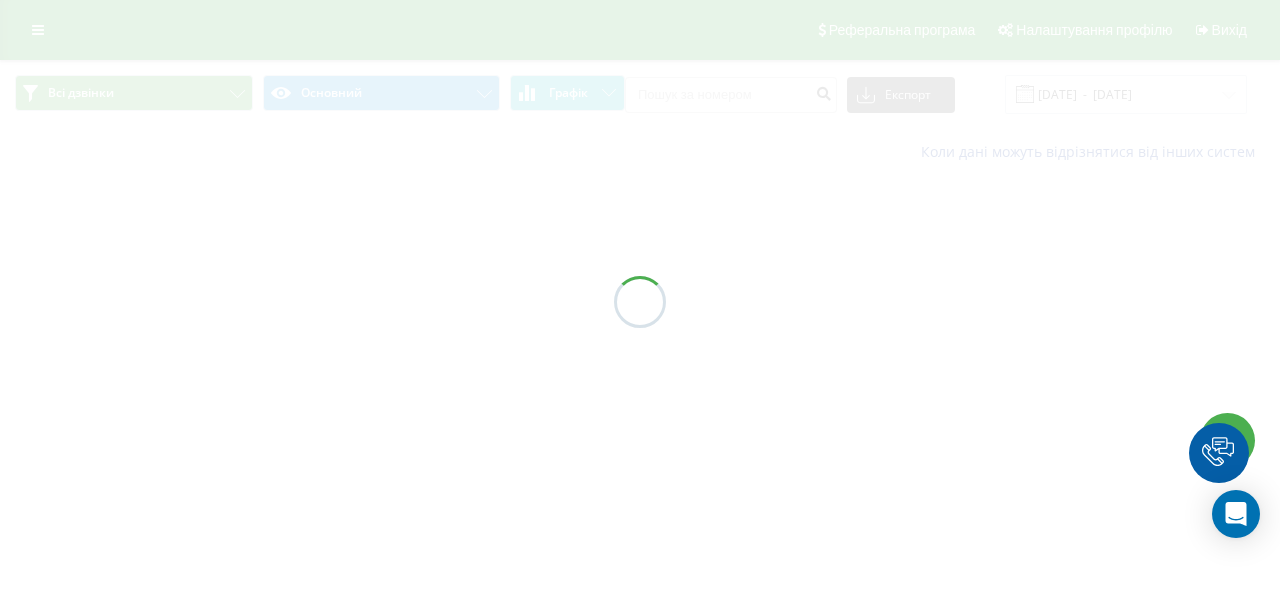 scroll, scrollTop: 0, scrollLeft: 0, axis: both 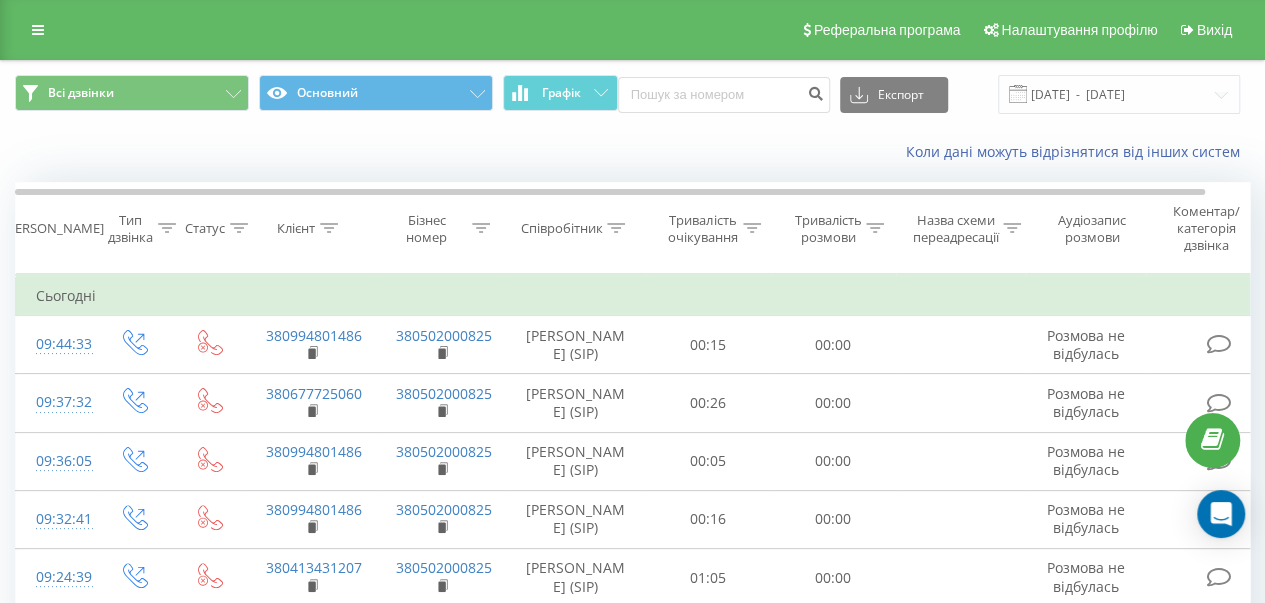 click on "Сьогодні" at bounding box center [656, 296] 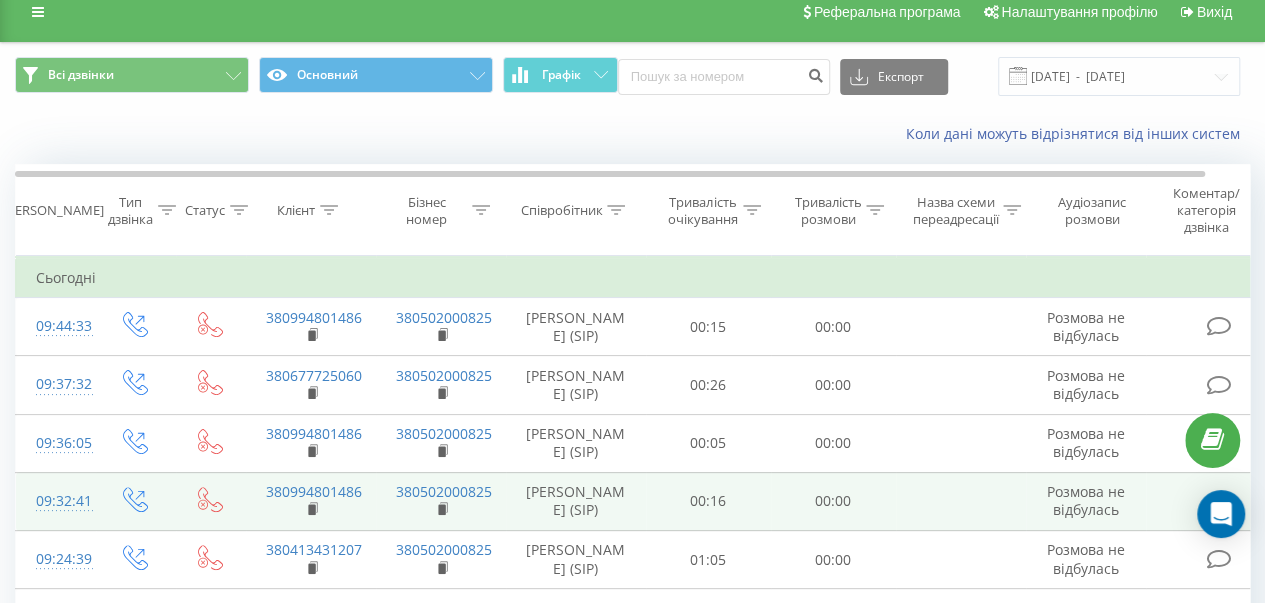 scroll, scrollTop: 0, scrollLeft: 0, axis: both 